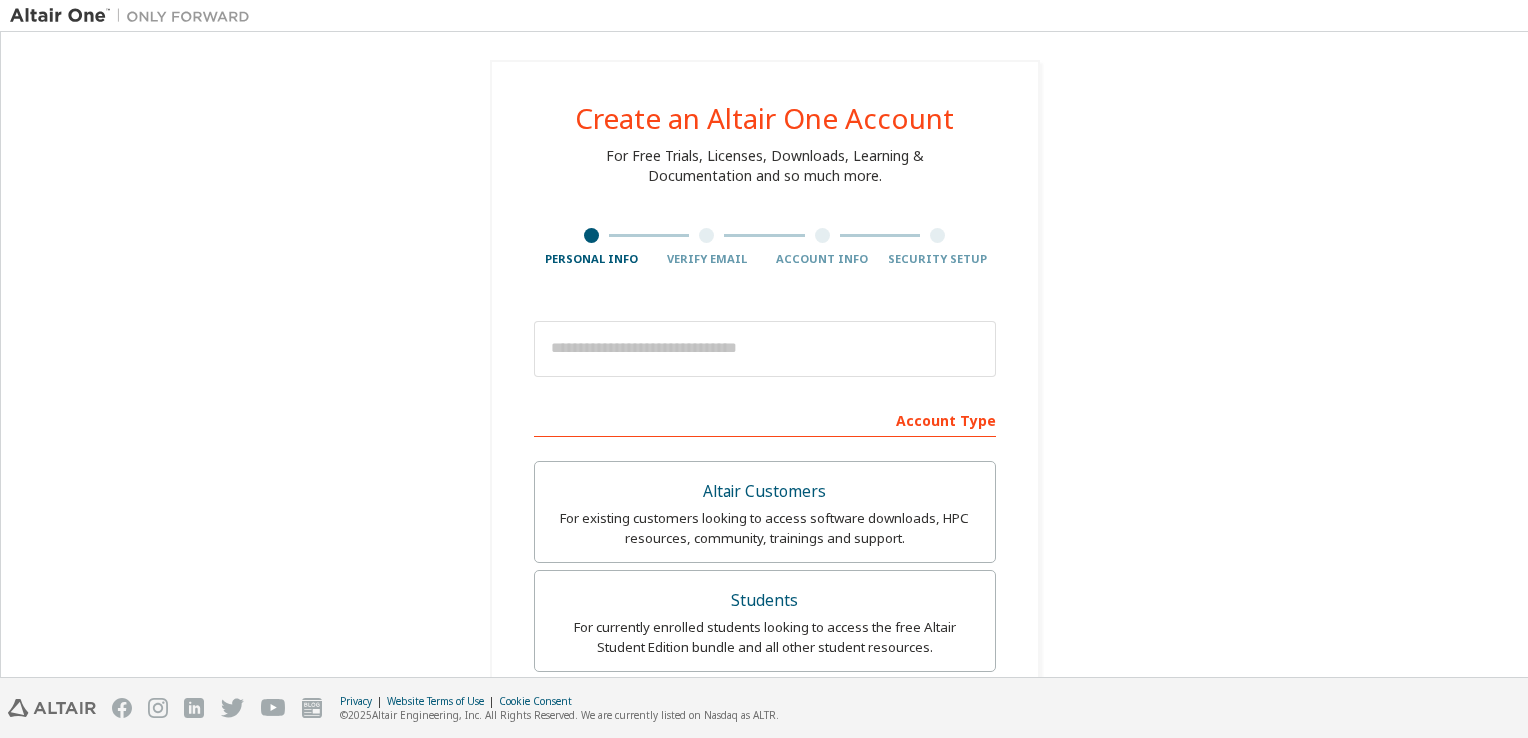 scroll, scrollTop: 0, scrollLeft: 0, axis: both 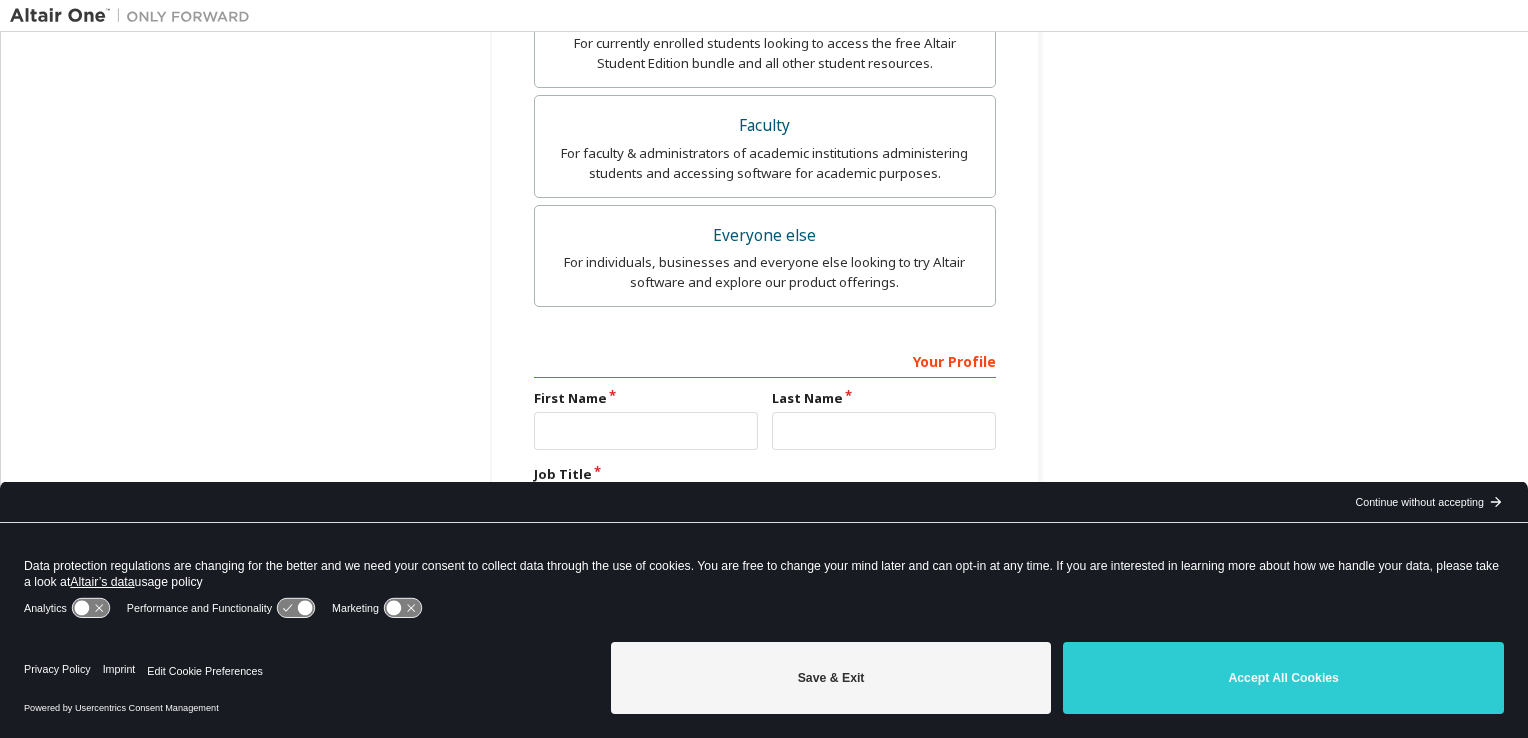 click 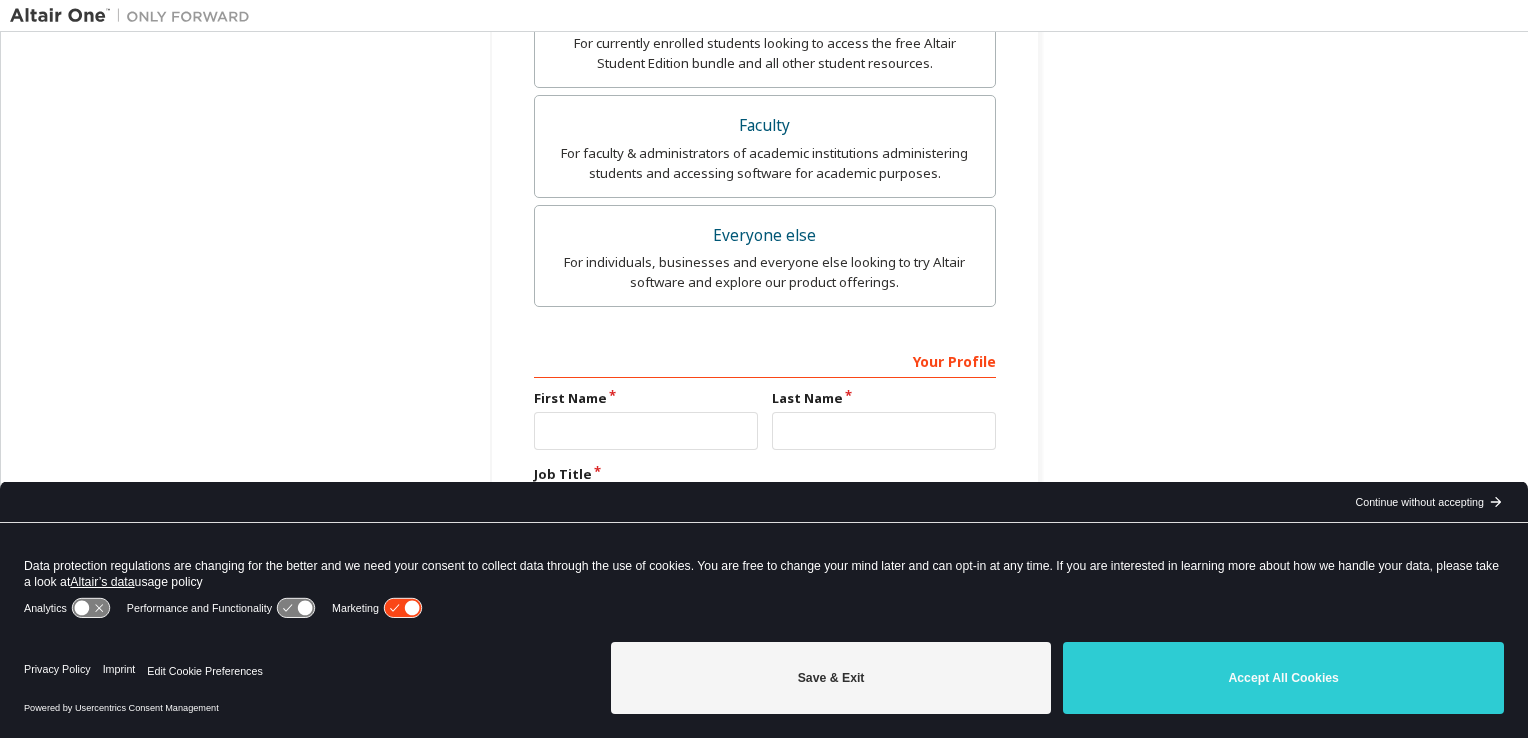click 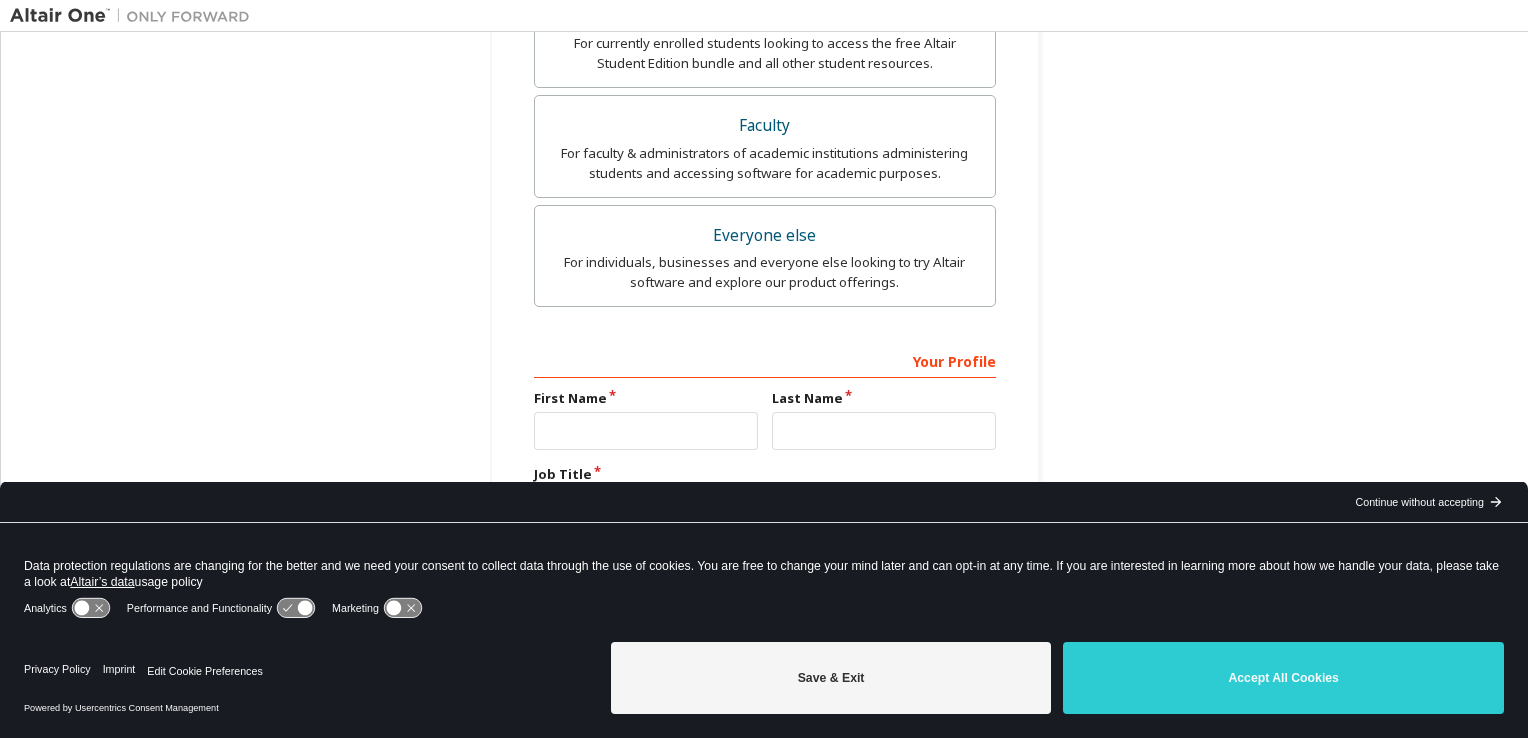 click 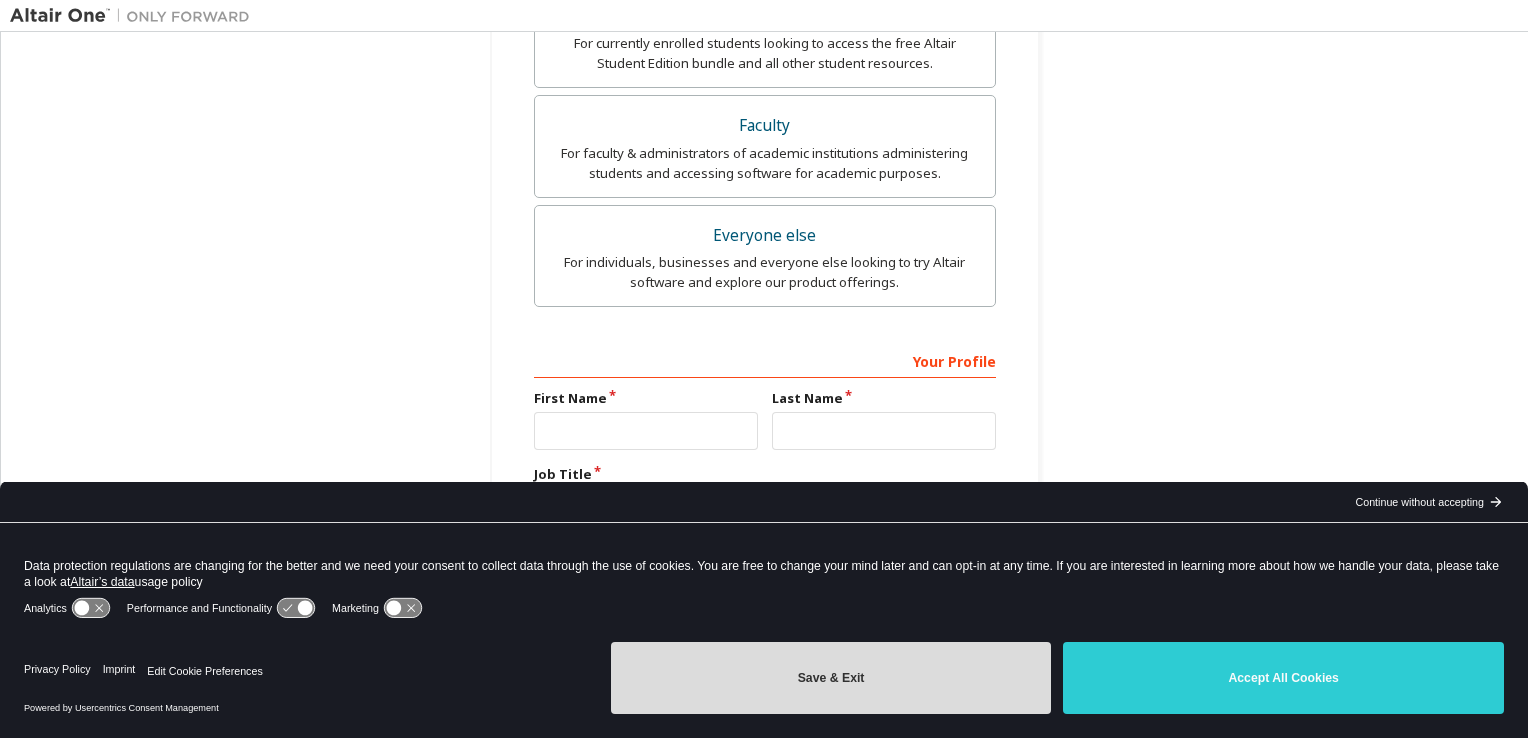 click on "Save & Exit" at bounding box center [831, 678] 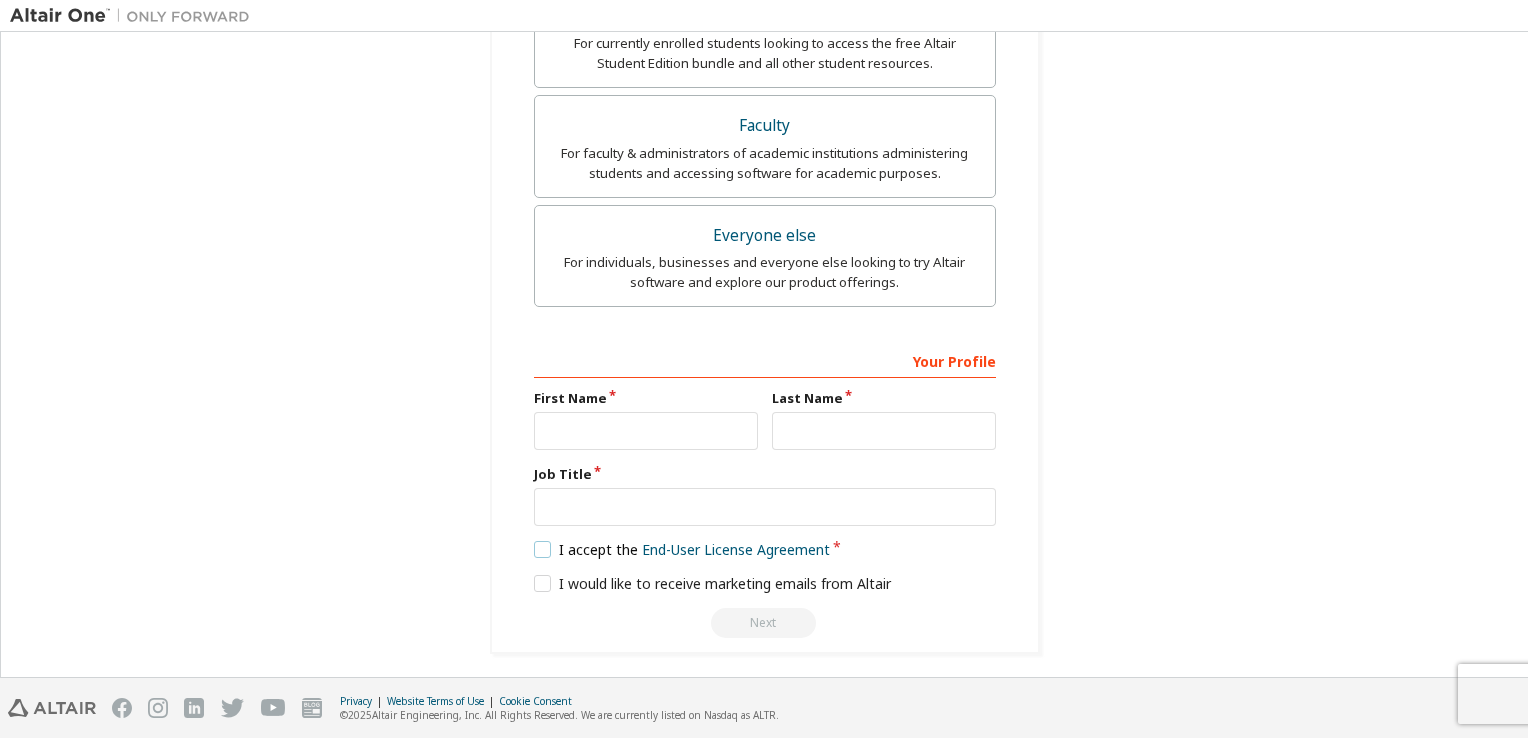 click on "I accept the    End-User License Agreement" at bounding box center [682, 549] 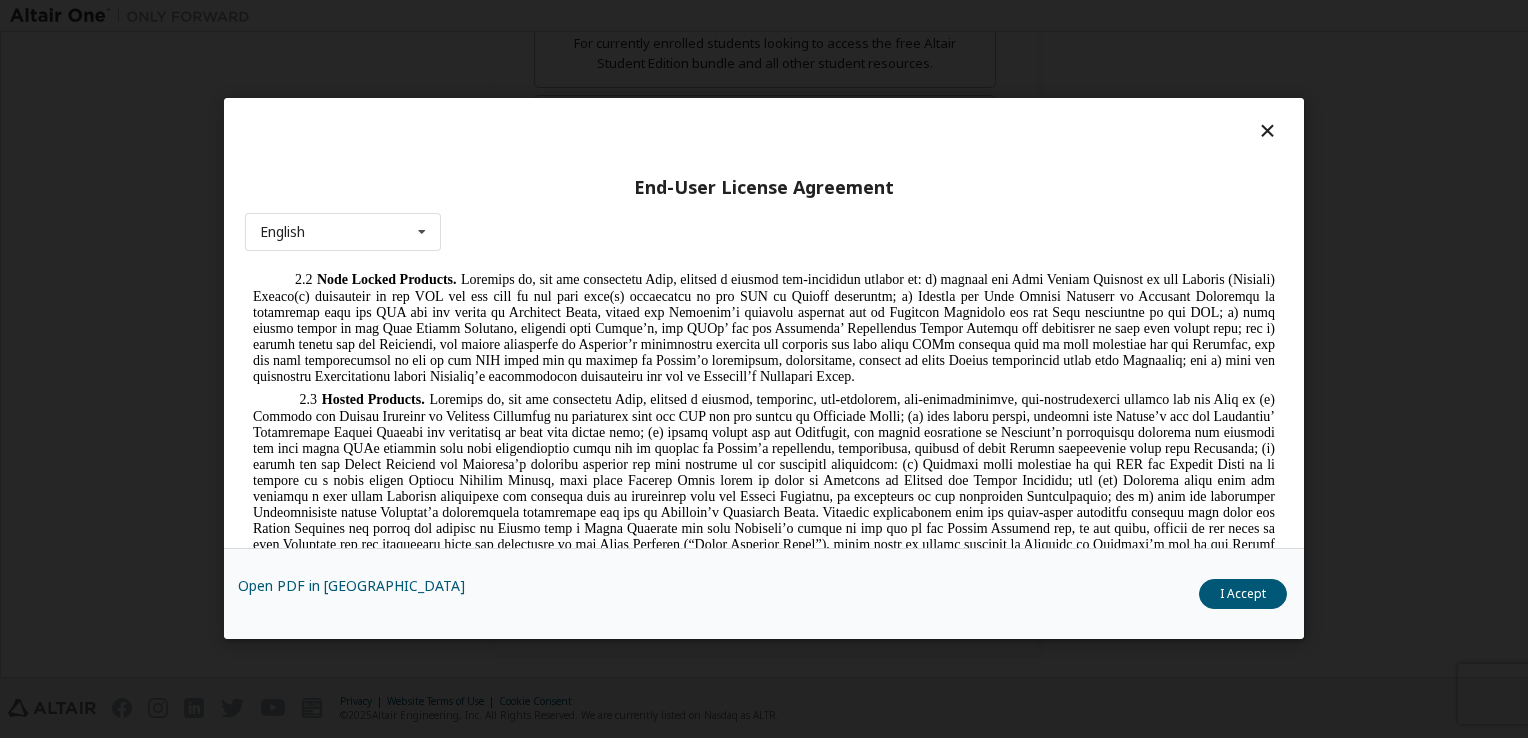 scroll, scrollTop: 1600, scrollLeft: 0, axis: vertical 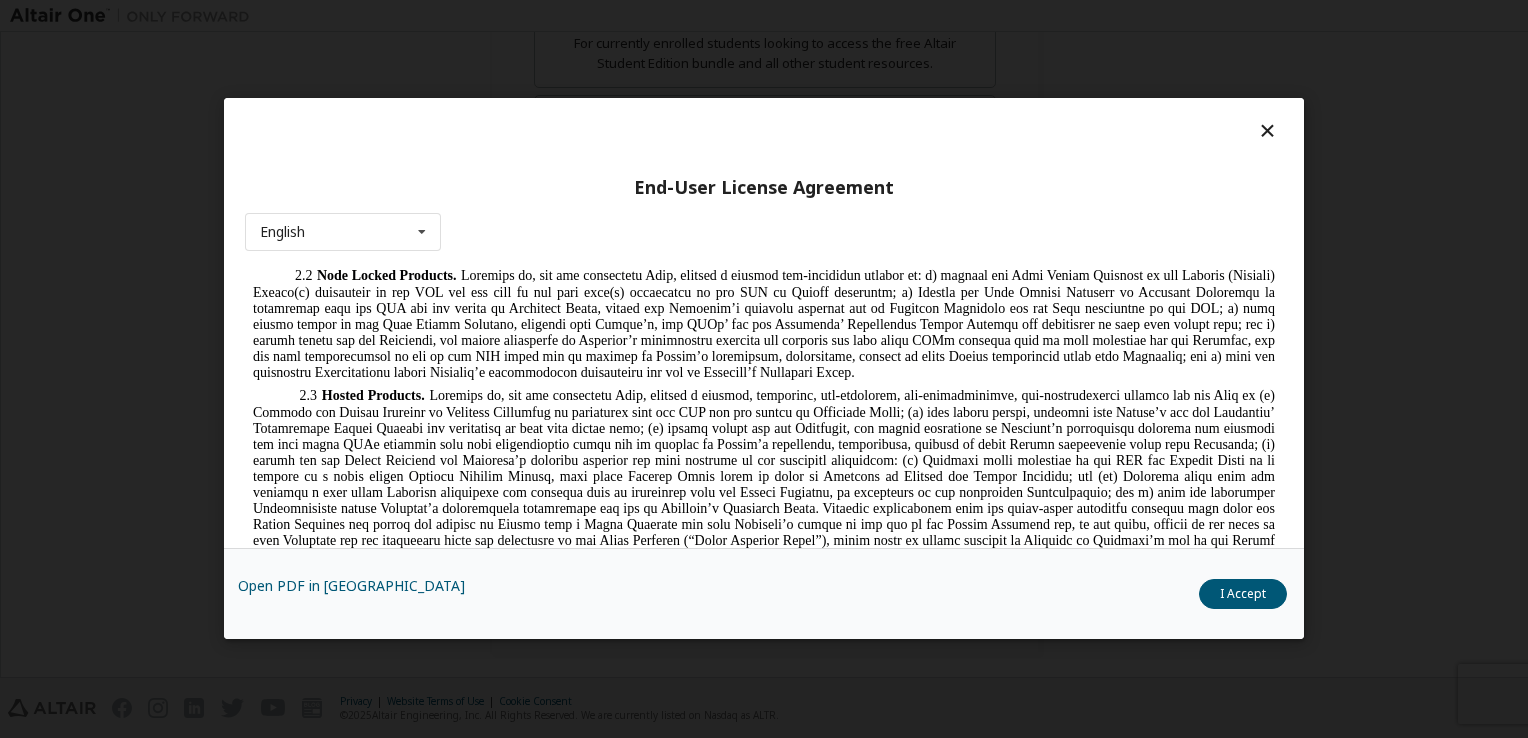 click at bounding box center [1267, 130] 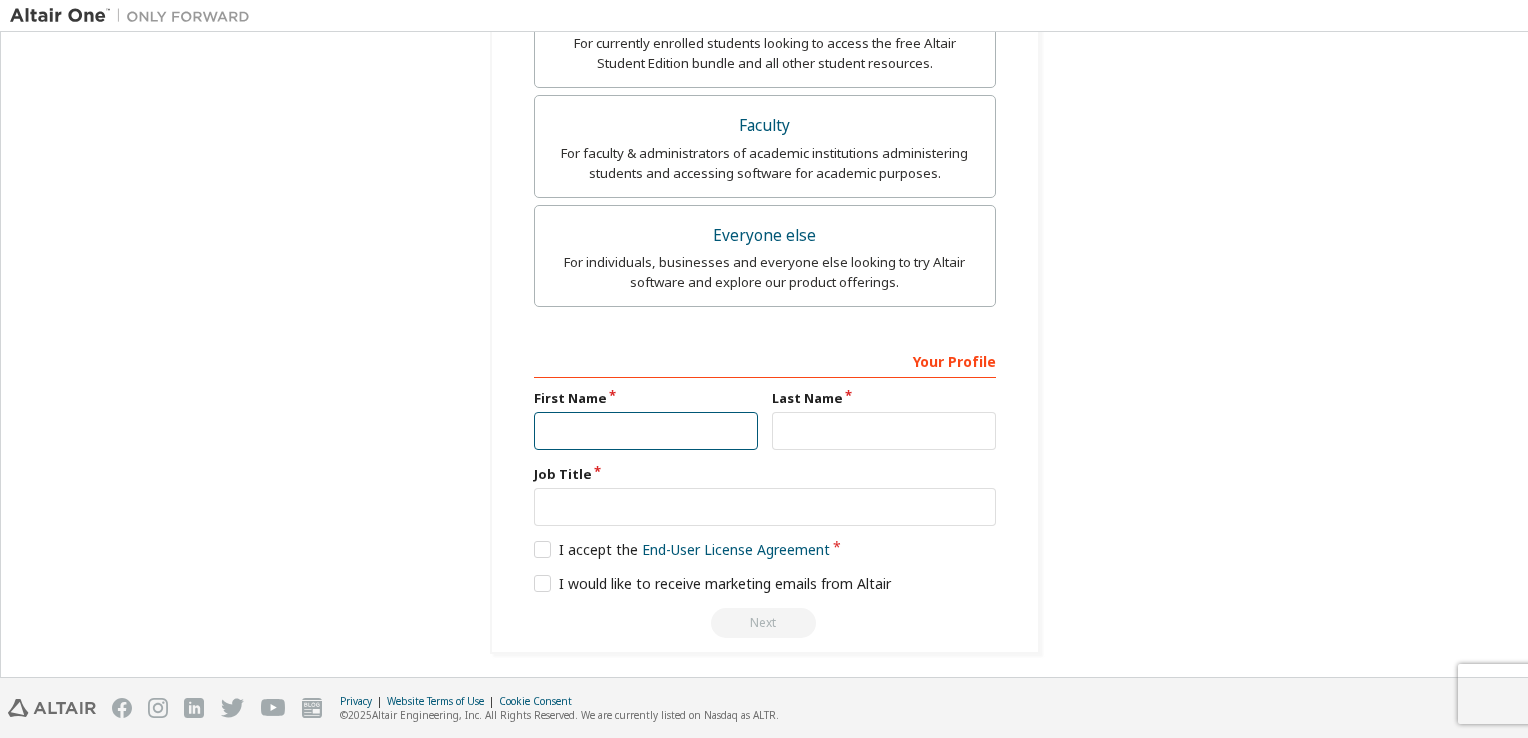 click at bounding box center [646, 431] 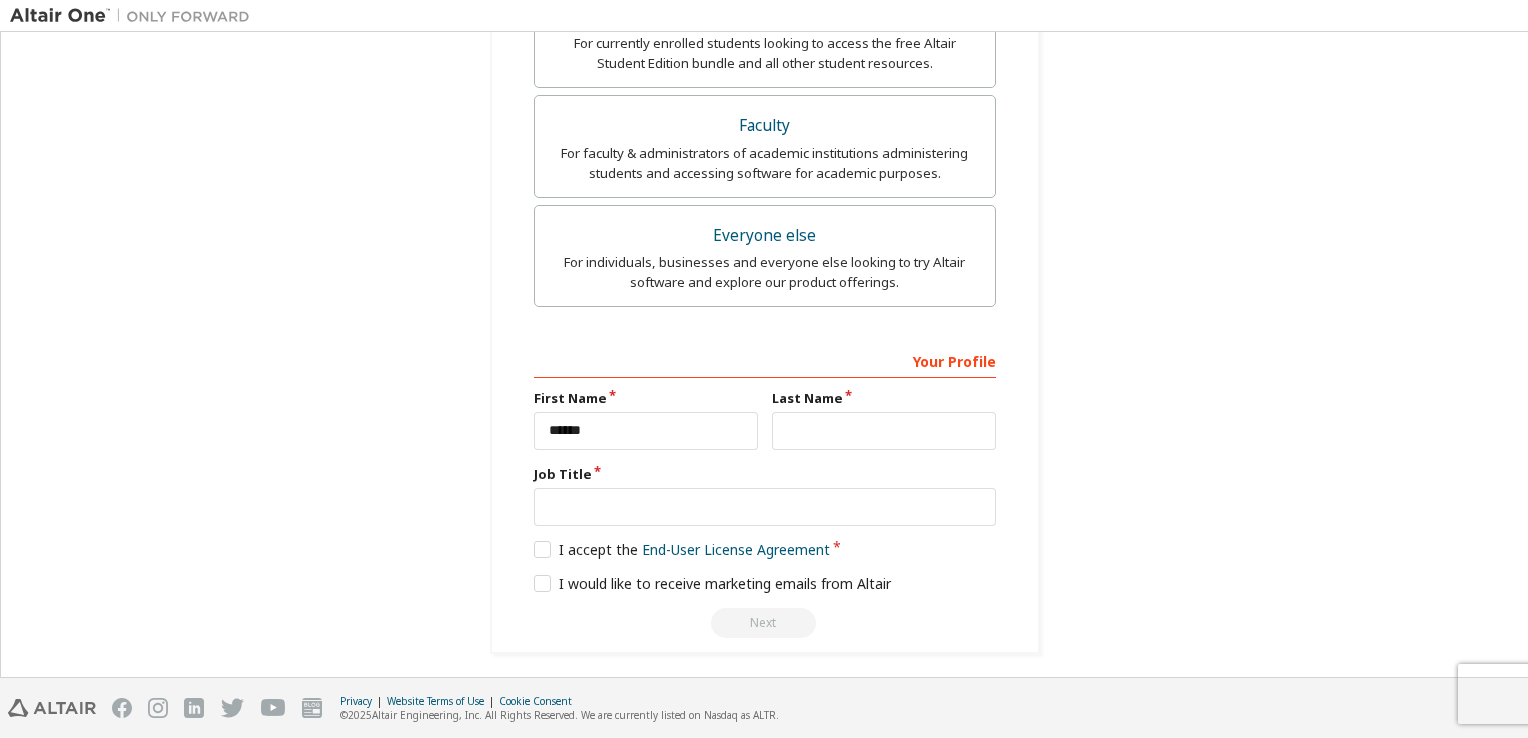 type on "**********" 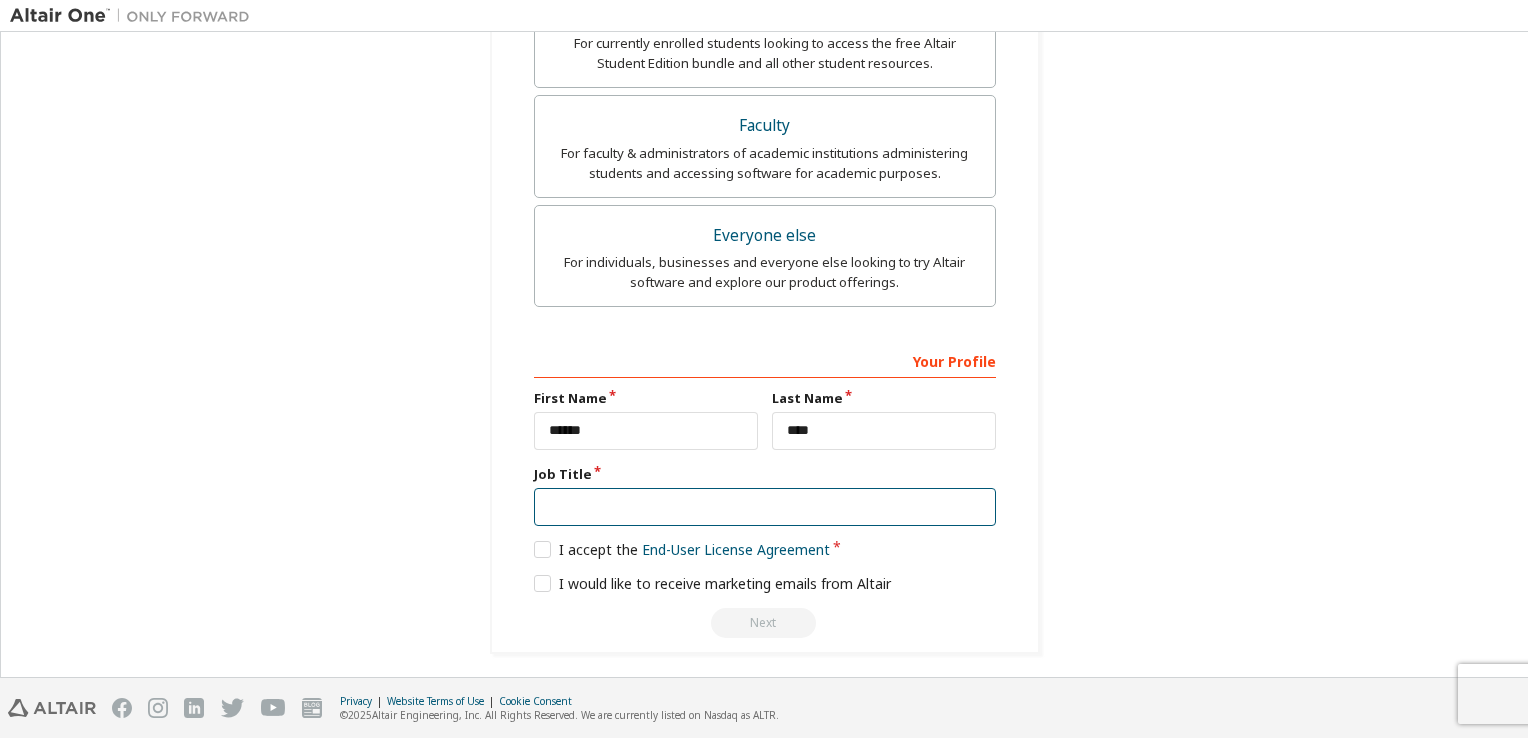 click at bounding box center (765, 507) 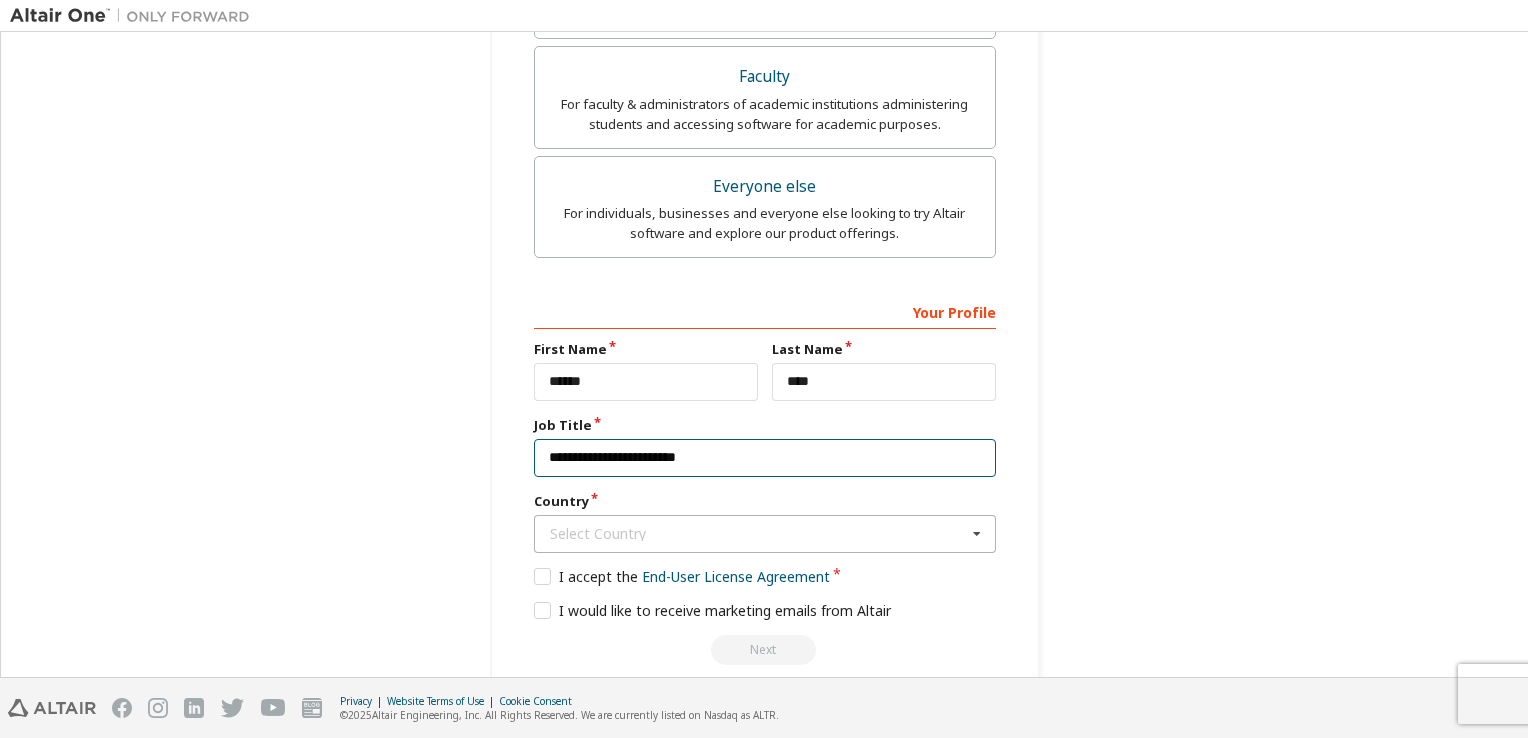scroll, scrollTop: 660, scrollLeft: 0, axis: vertical 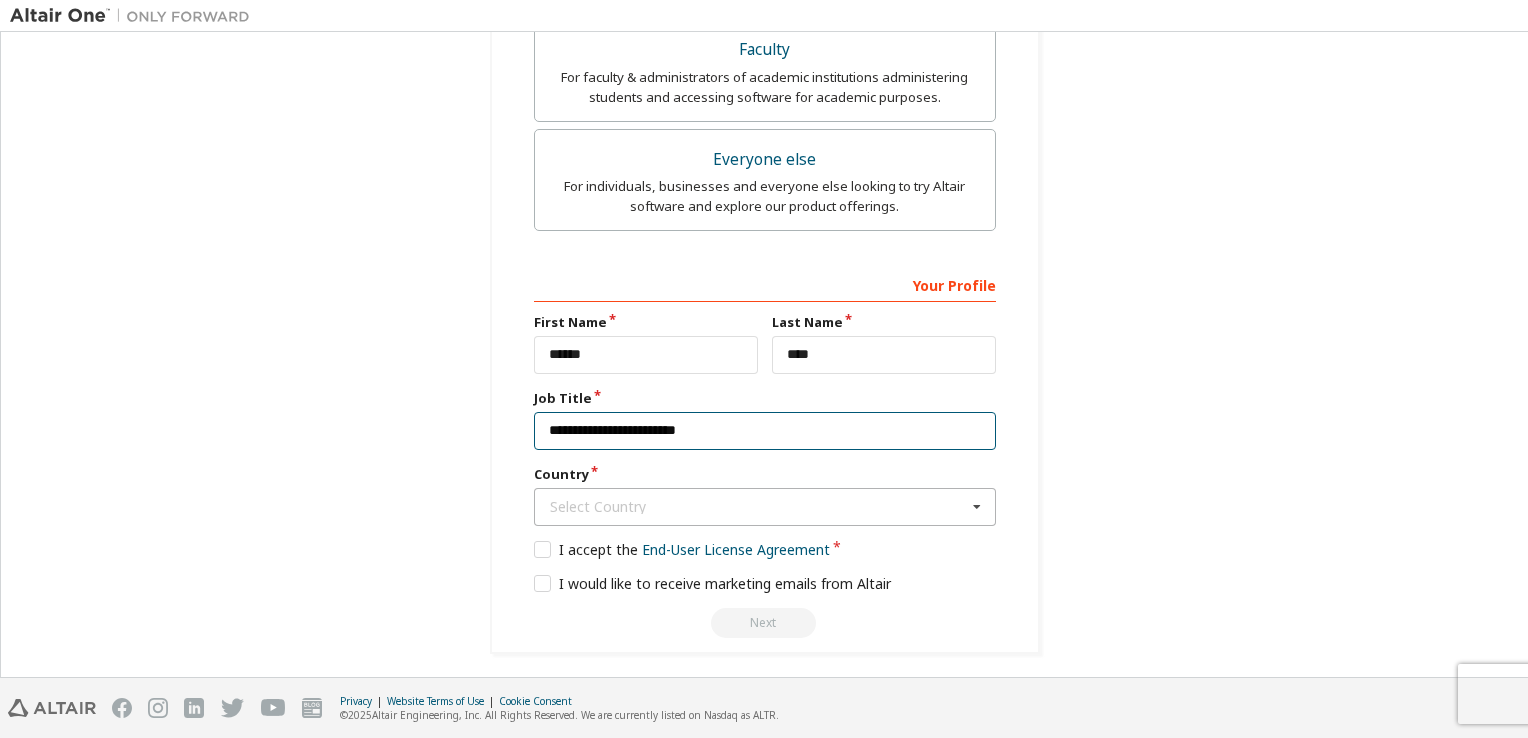 type on "**********" 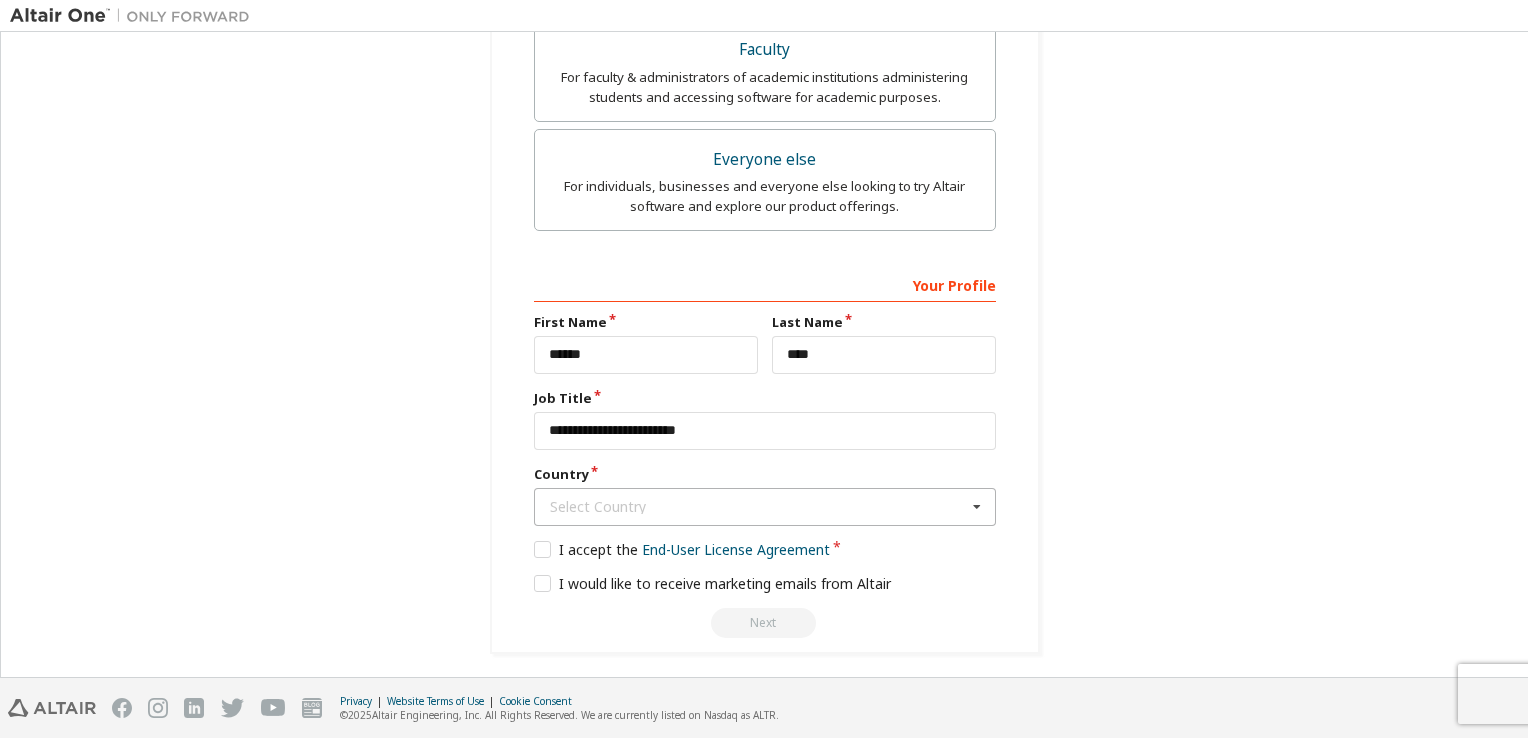 click on "Select Country" at bounding box center (758, 507) 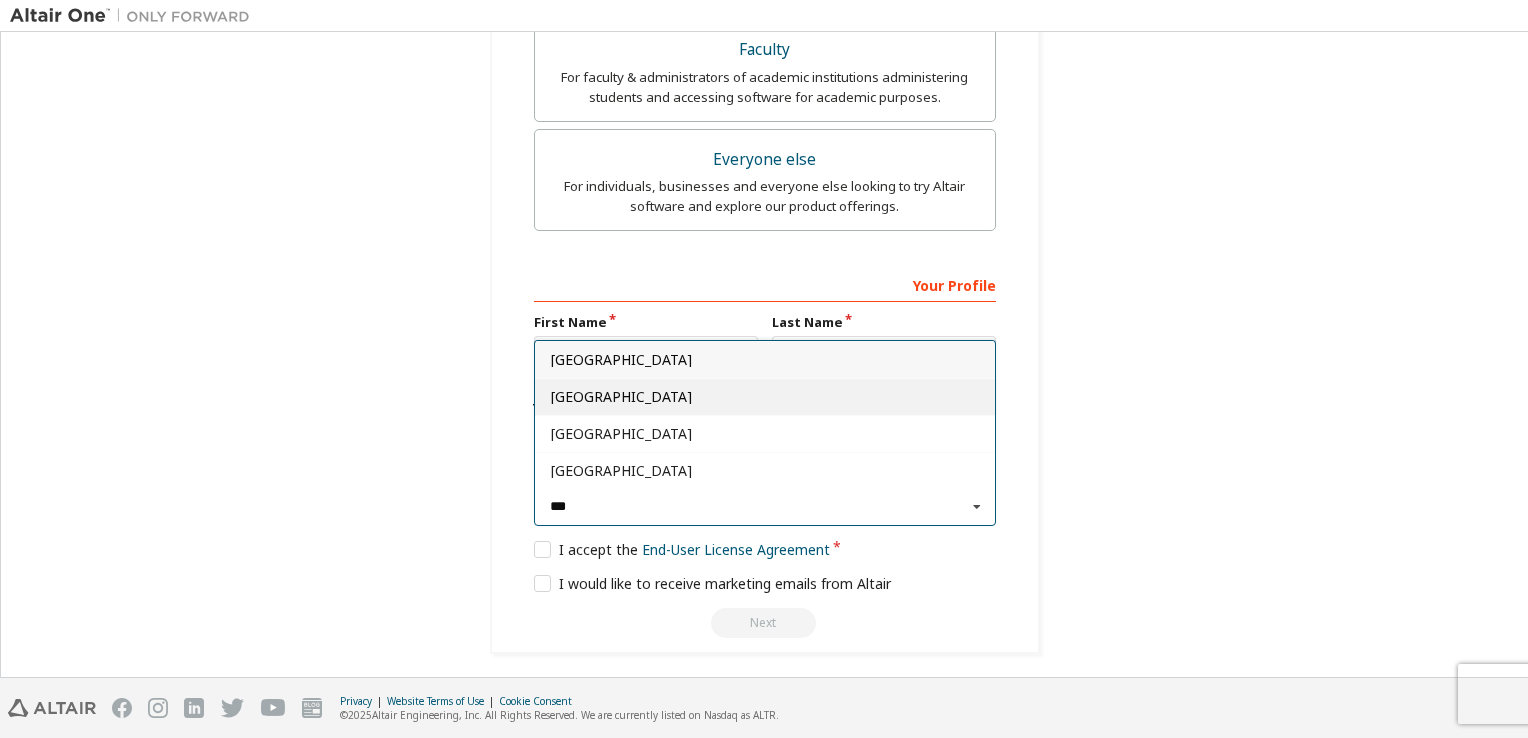 type on "***" 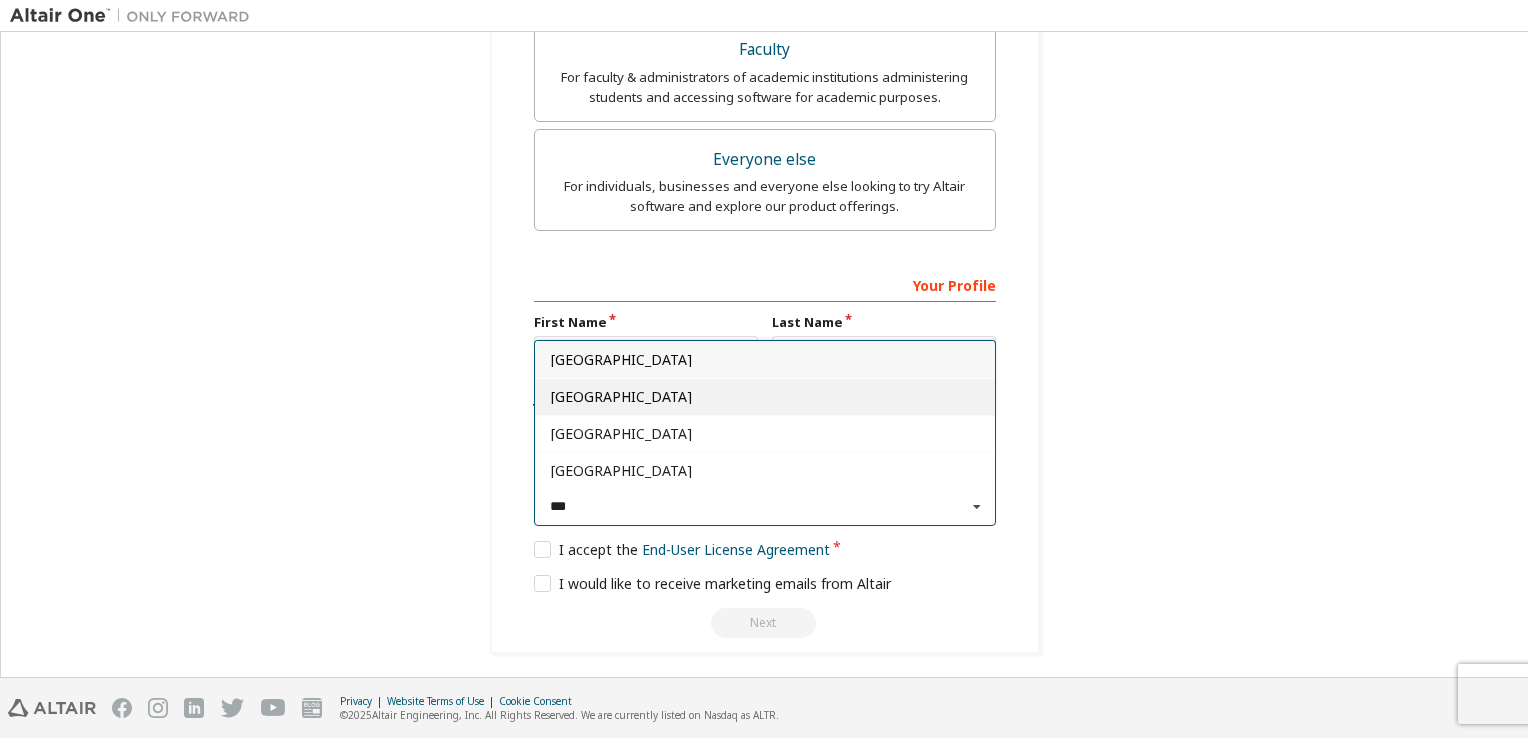 click on "[GEOGRAPHIC_DATA]" at bounding box center (765, 396) 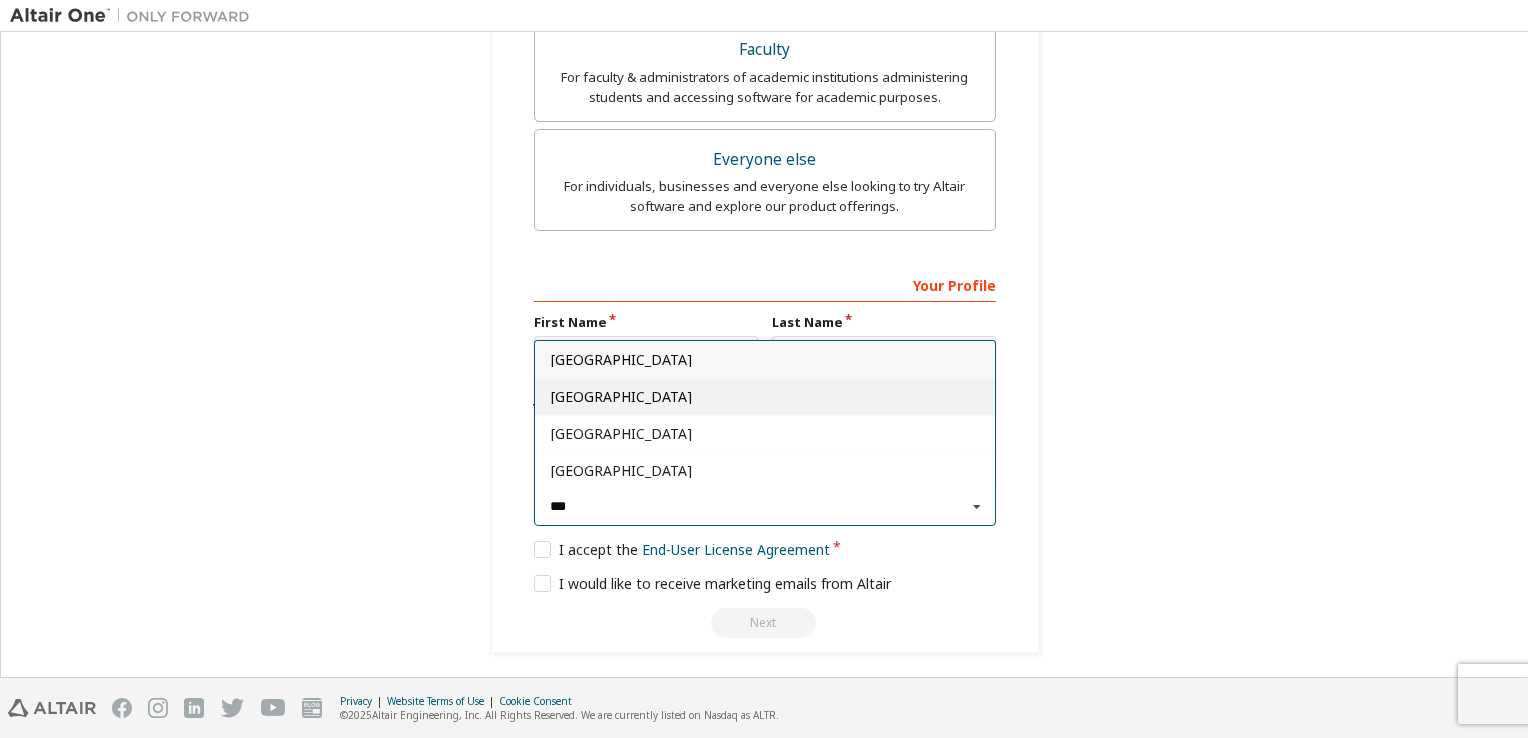 type on "***" 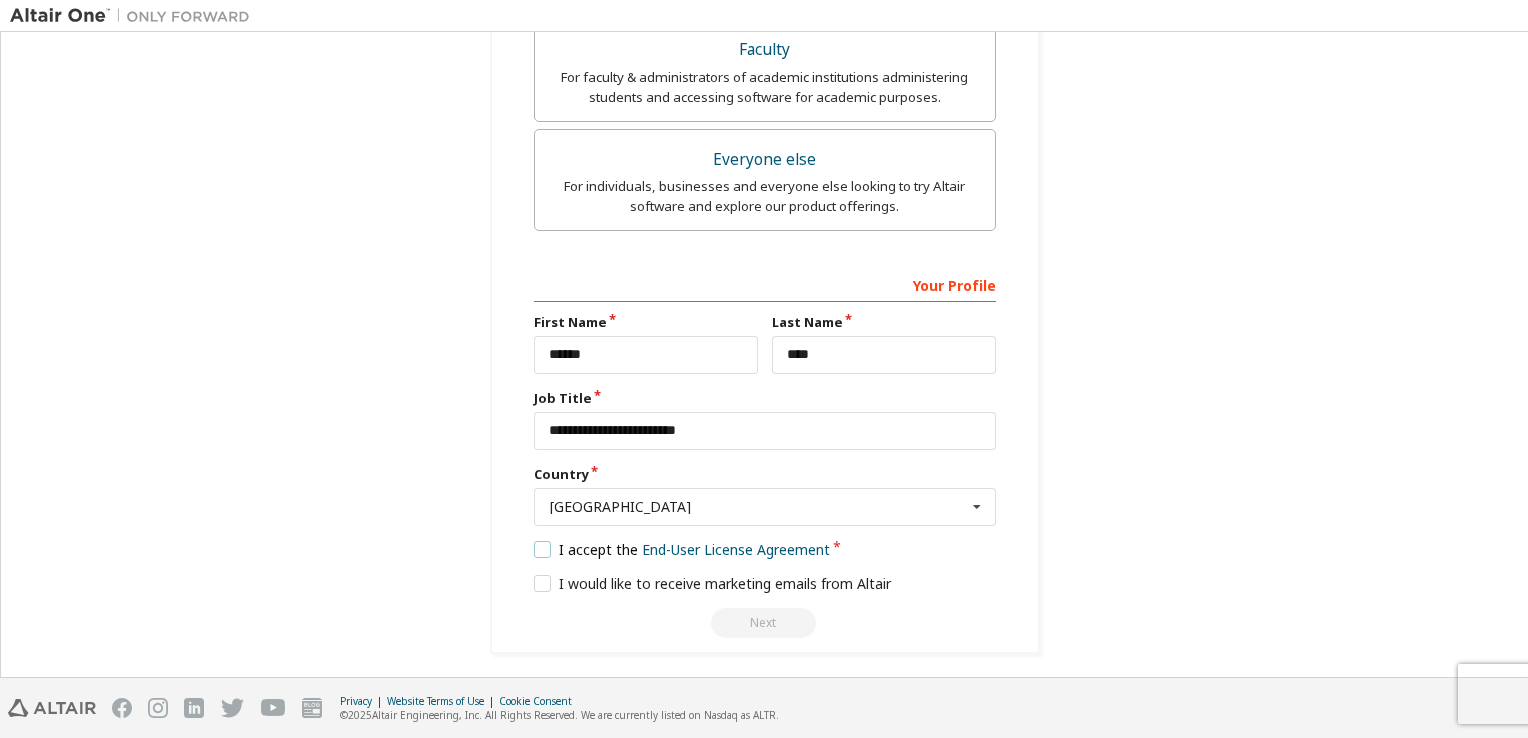click on "I accept the    End-User License Agreement" at bounding box center (682, 549) 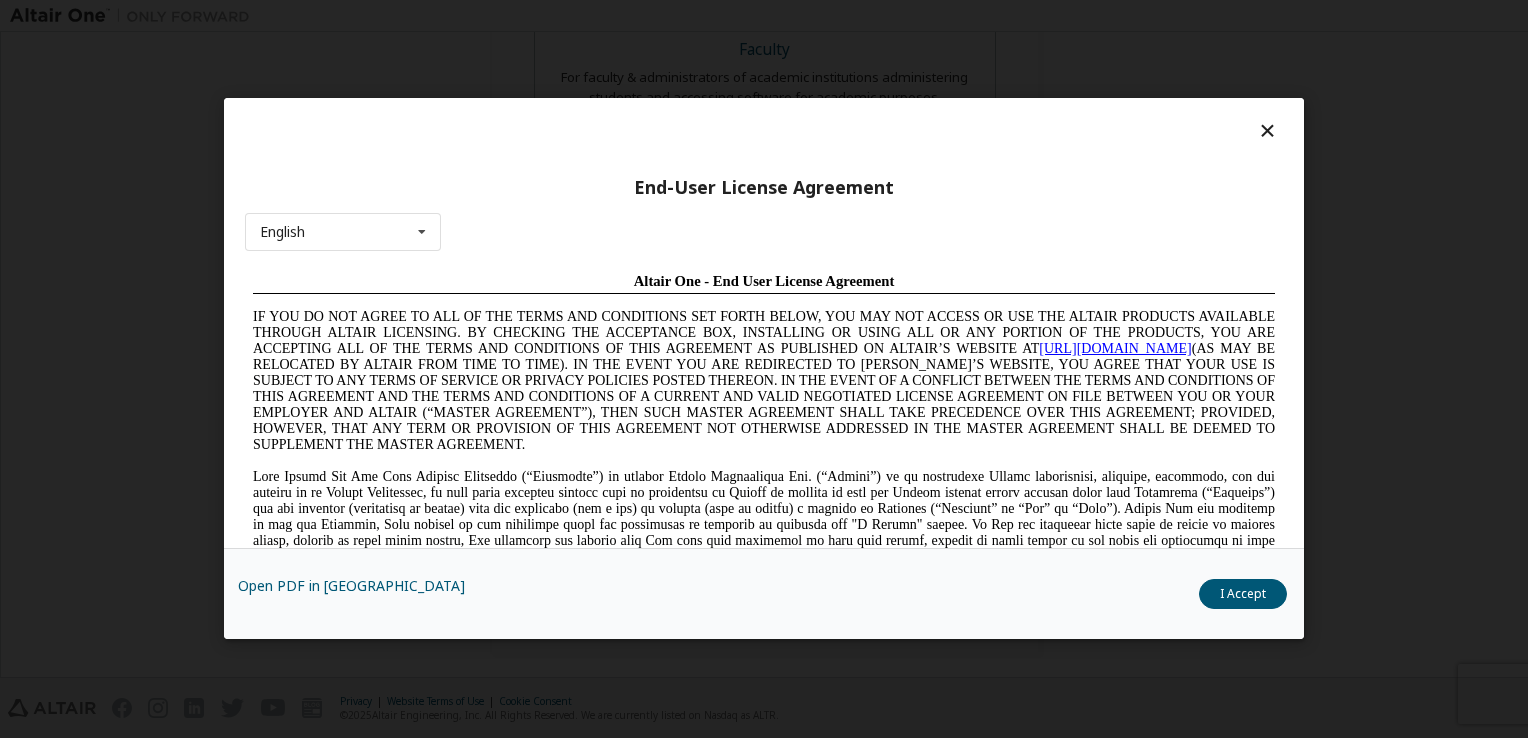 scroll, scrollTop: 0, scrollLeft: 0, axis: both 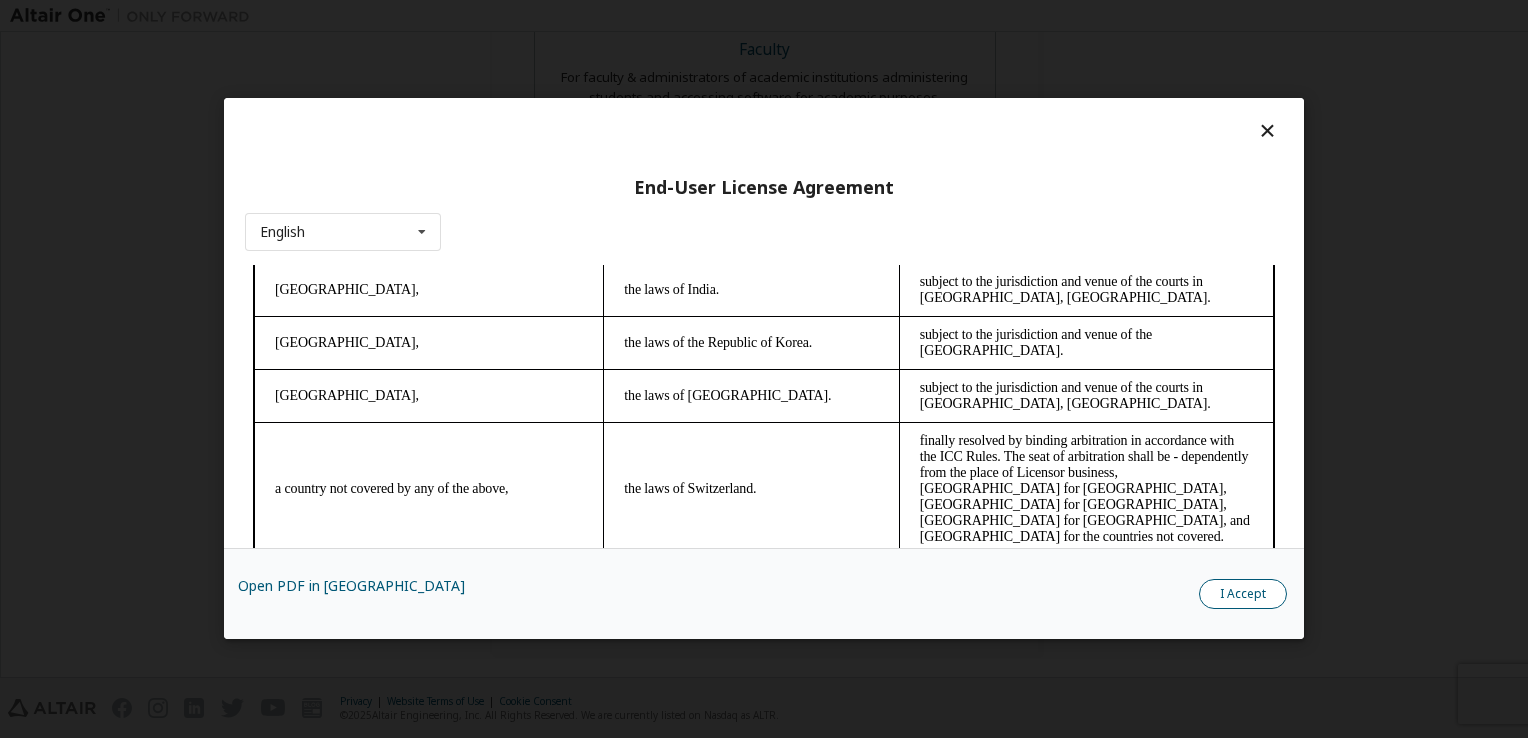 click on "I Accept" at bounding box center (1243, 595) 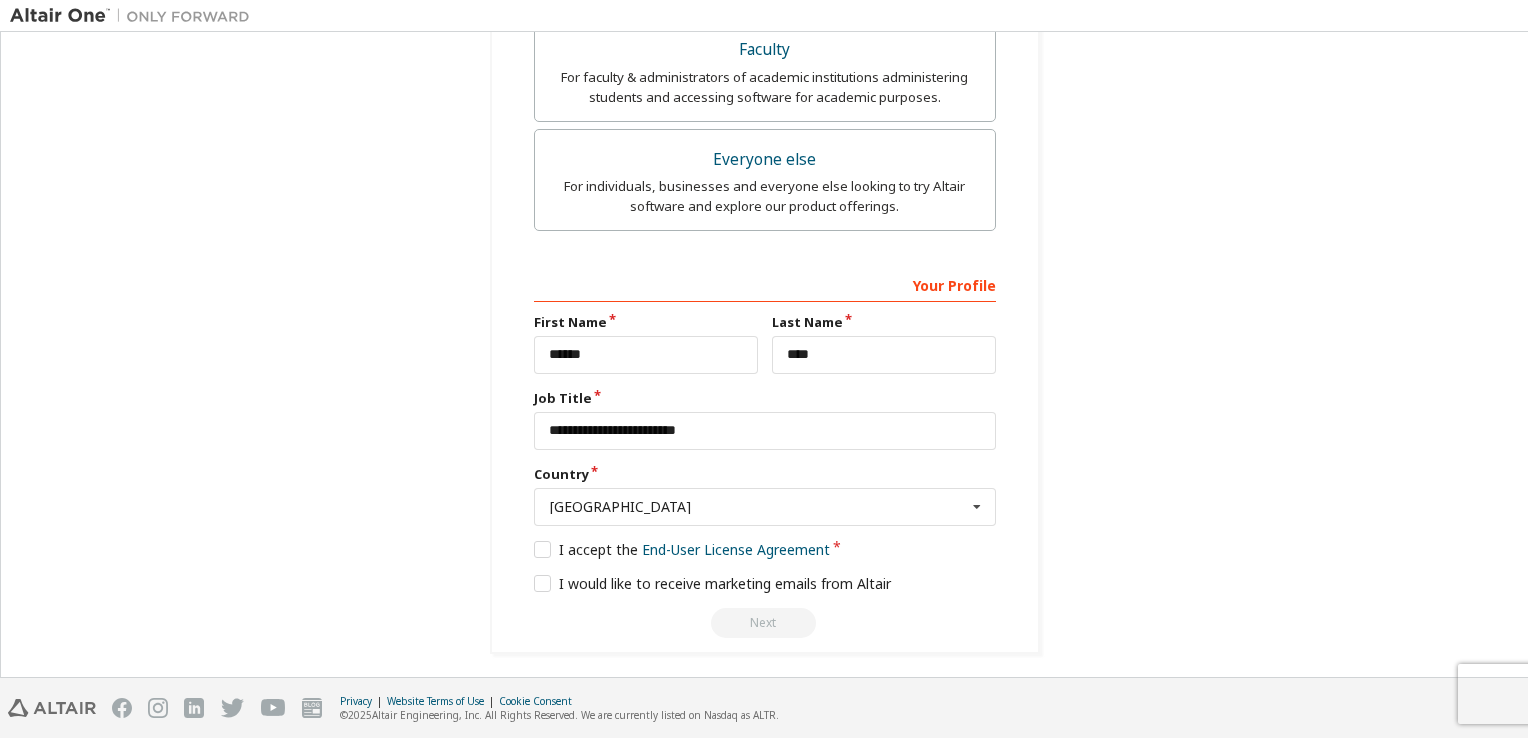 click on "Next" at bounding box center [765, 623] 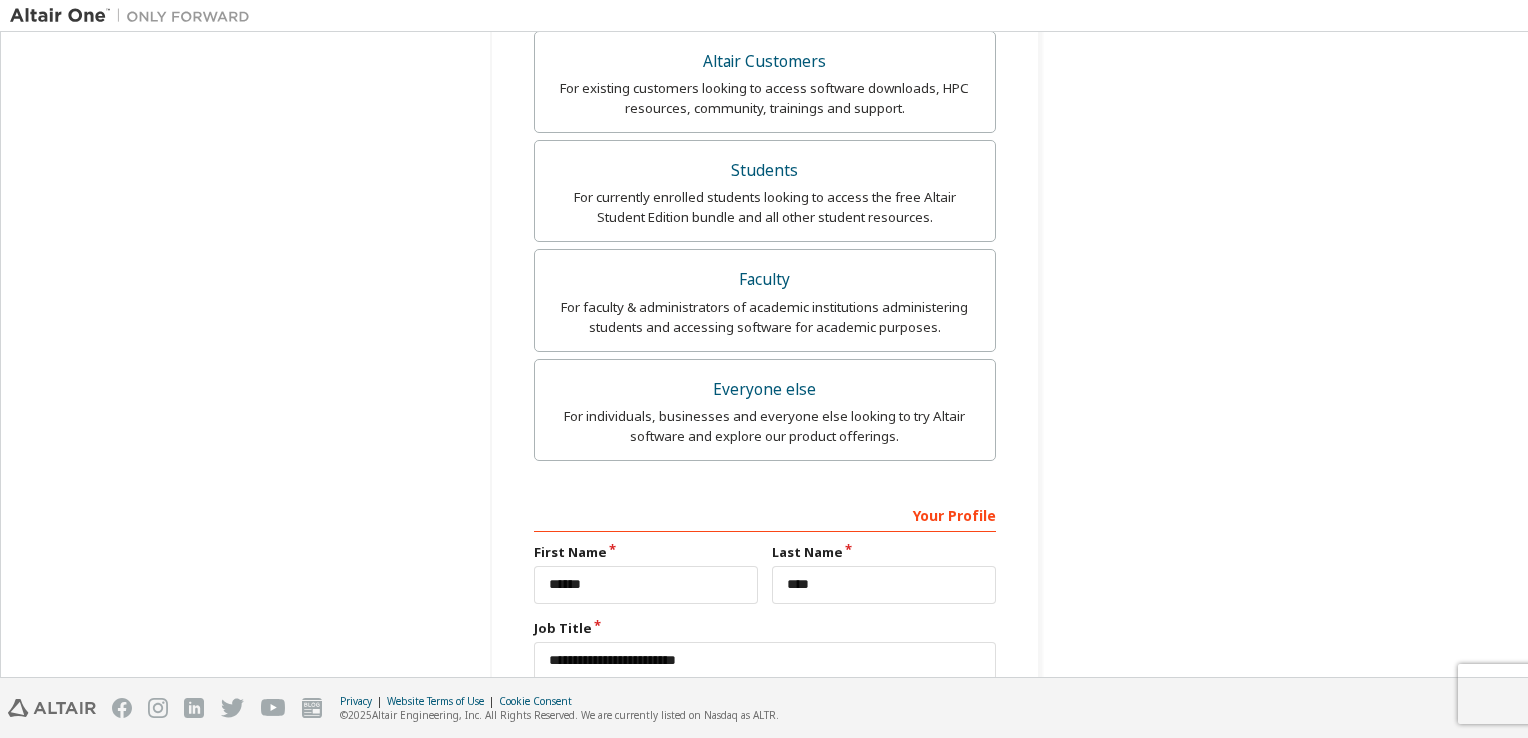 scroll, scrollTop: 360, scrollLeft: 0, axis: vertical 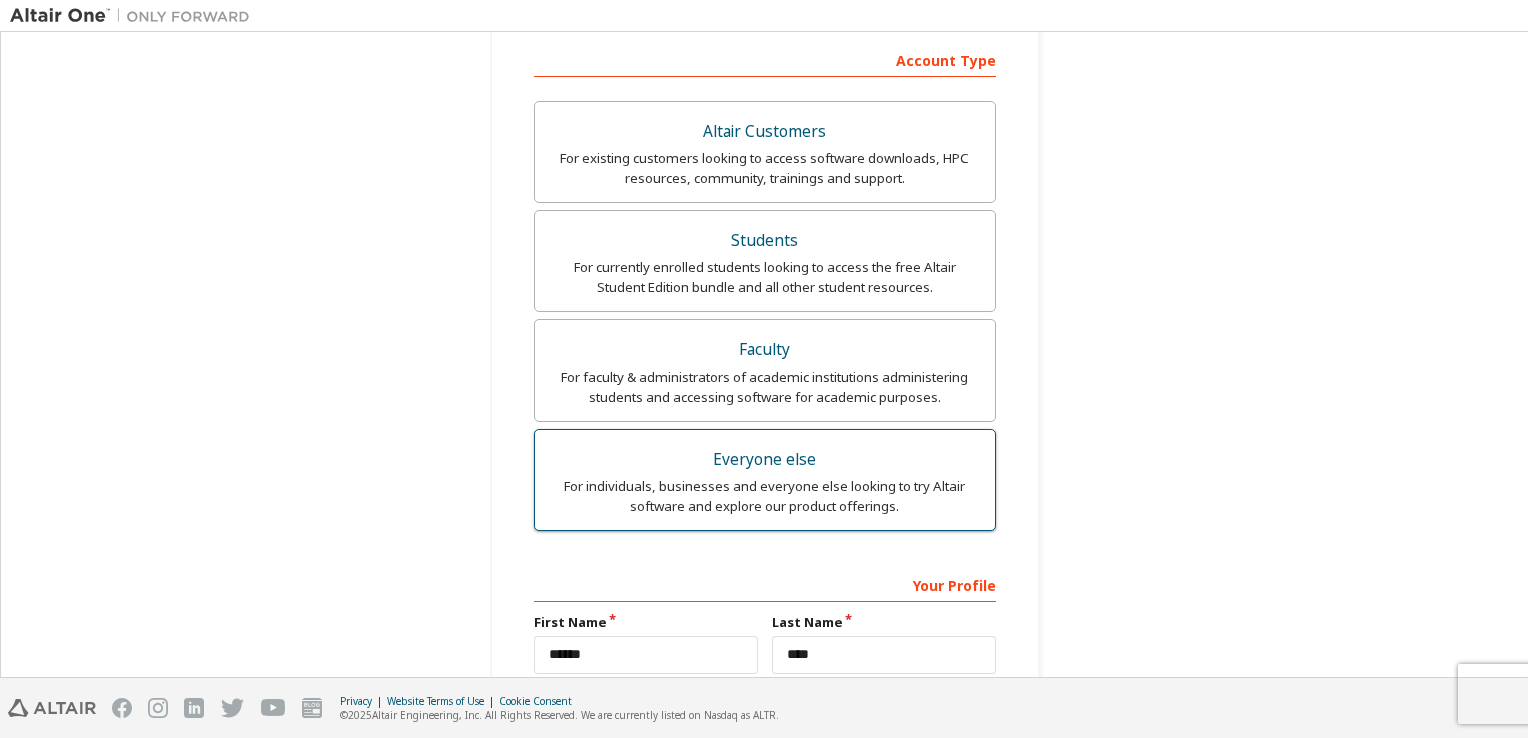 click on "Everyone else" at bounding box center (765, 460) 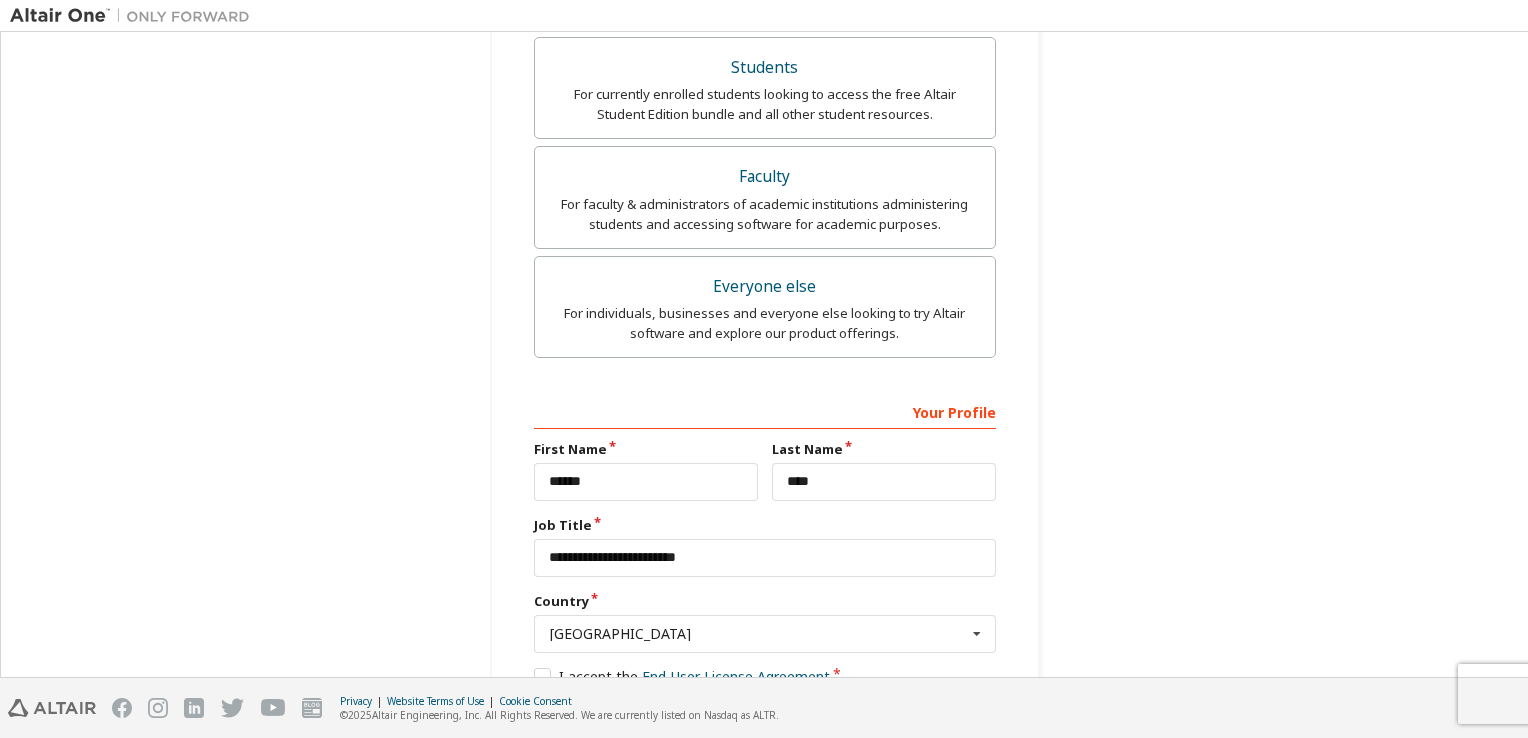 scroll, scrollTop: 660, scrollLeft: 0, axis: vertical 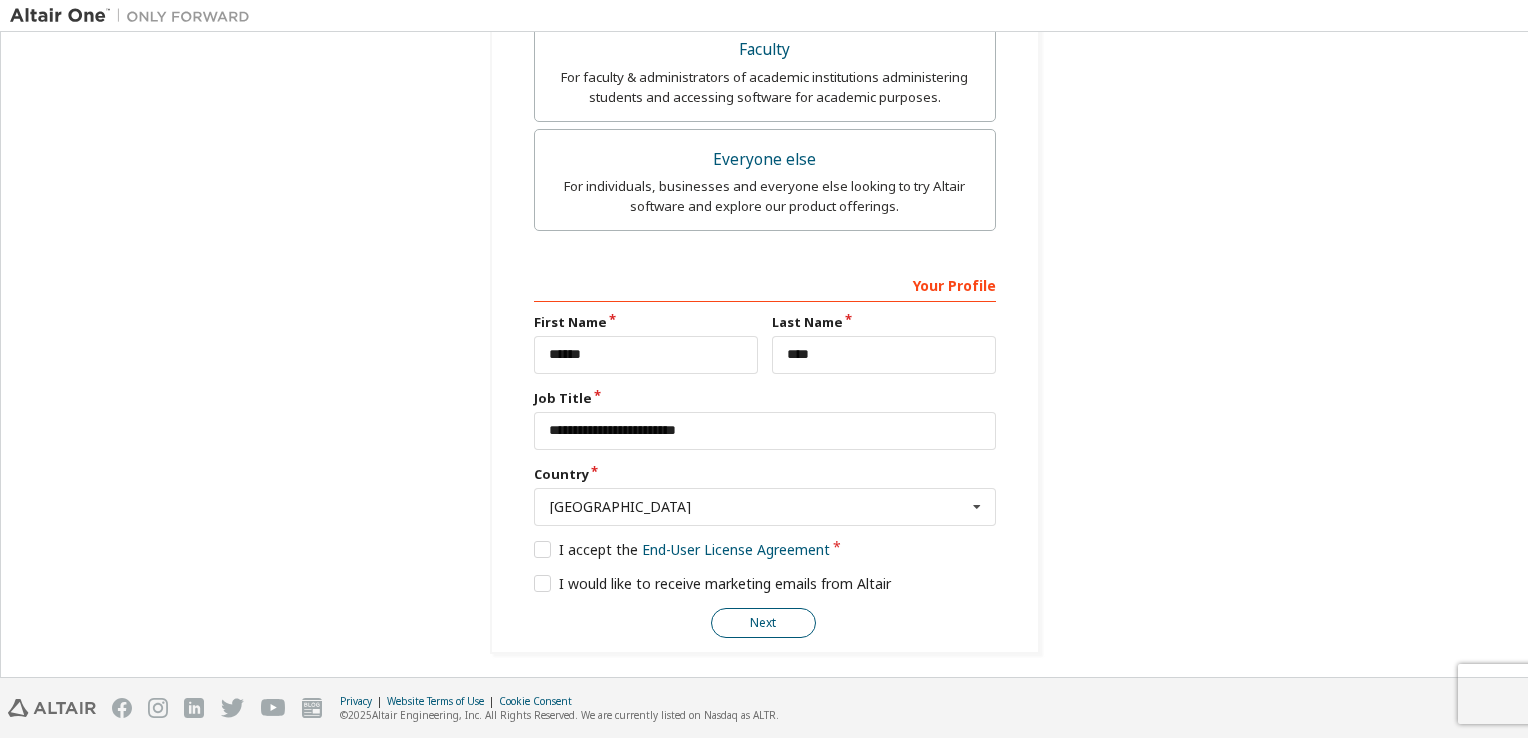 click on "Next" at bounding box center [763, 623] 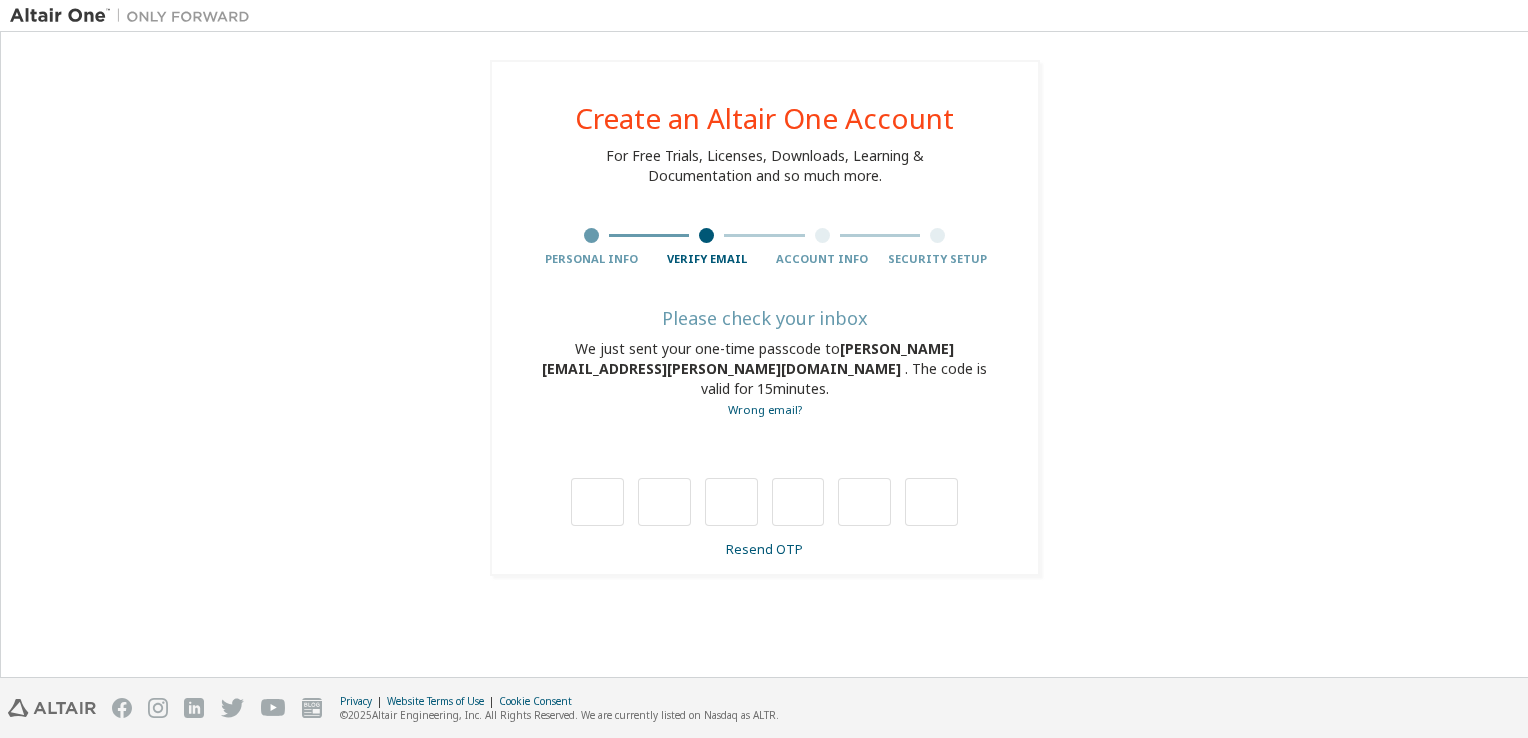 scroll, scrollTop: 0, scrollLeft: 0, axis: both 